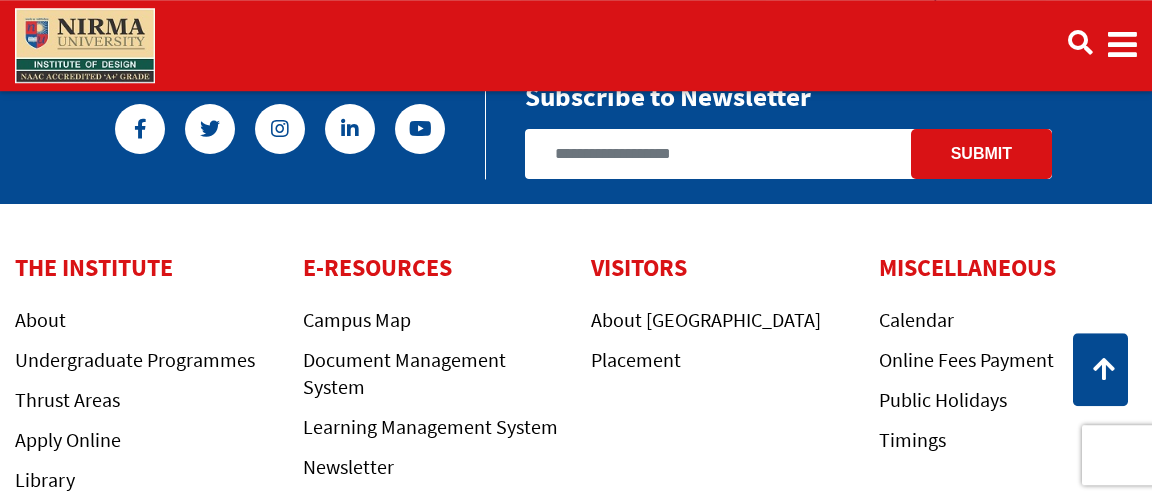 scroll, scrollTop: 4428, scrollLeft: 0, axis: vertical 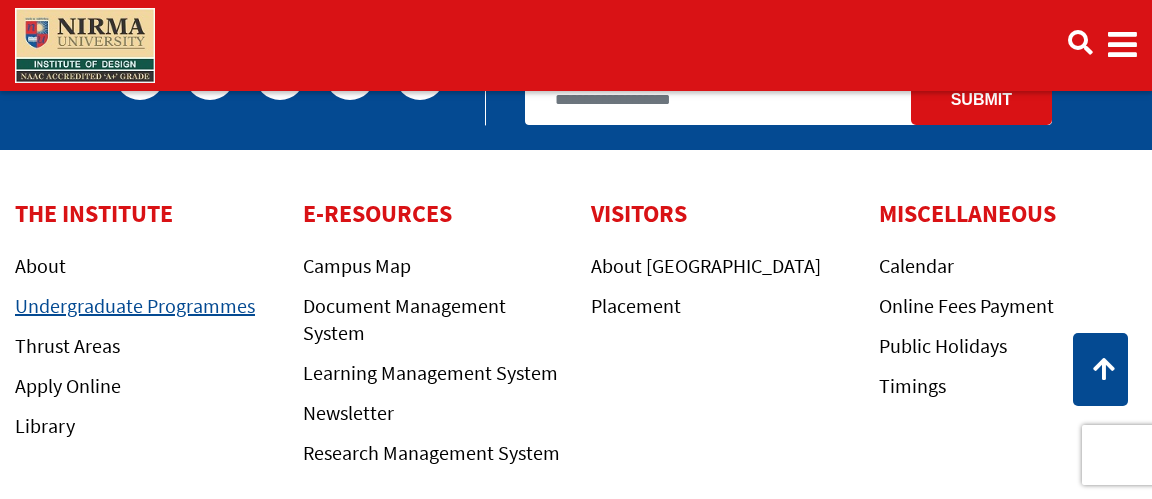 click on "Undergraduate Programmes" at bounding box center [135, 305] 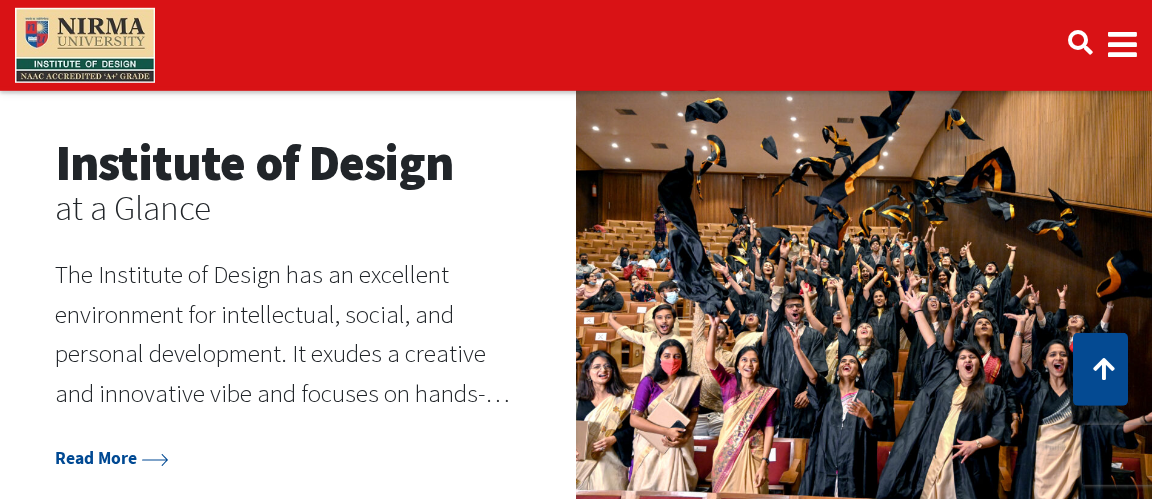 scroll, scrollTop: 1620, scrollLeft: 0, axis: vertical 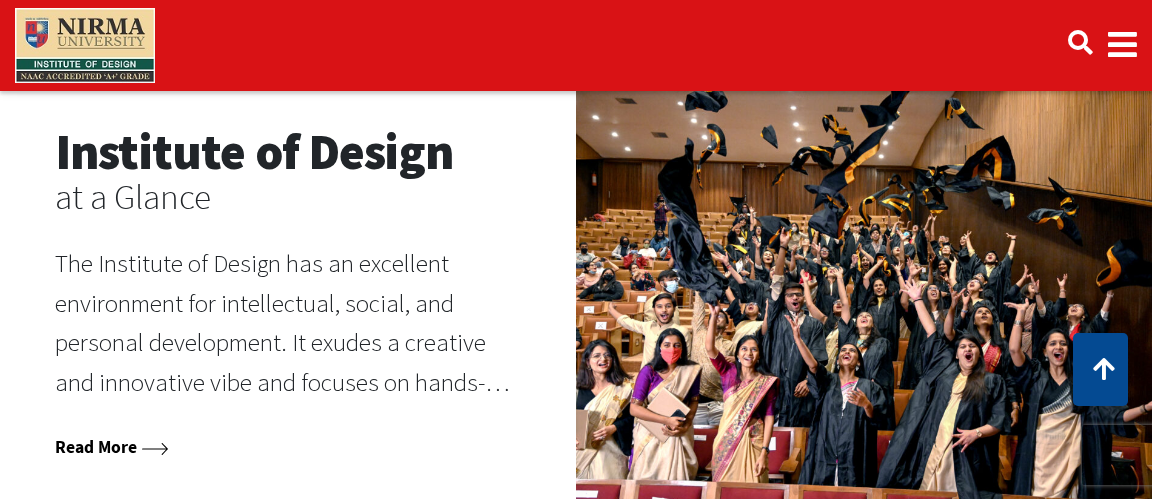 click on "Read More" at bounding box center [112, 447] 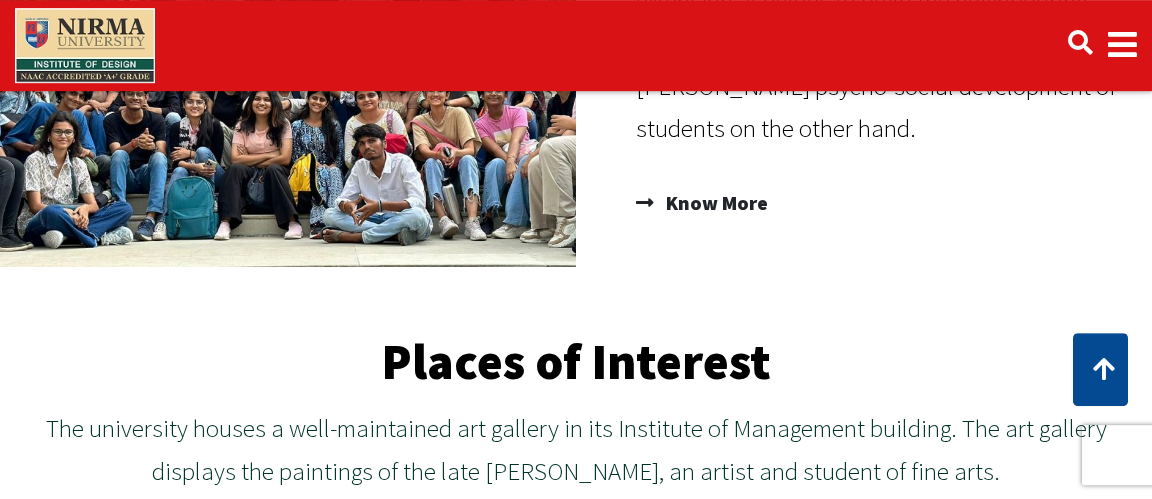 scroll, scrollTop: 1296, scrollLeft: 0, axis: vertical 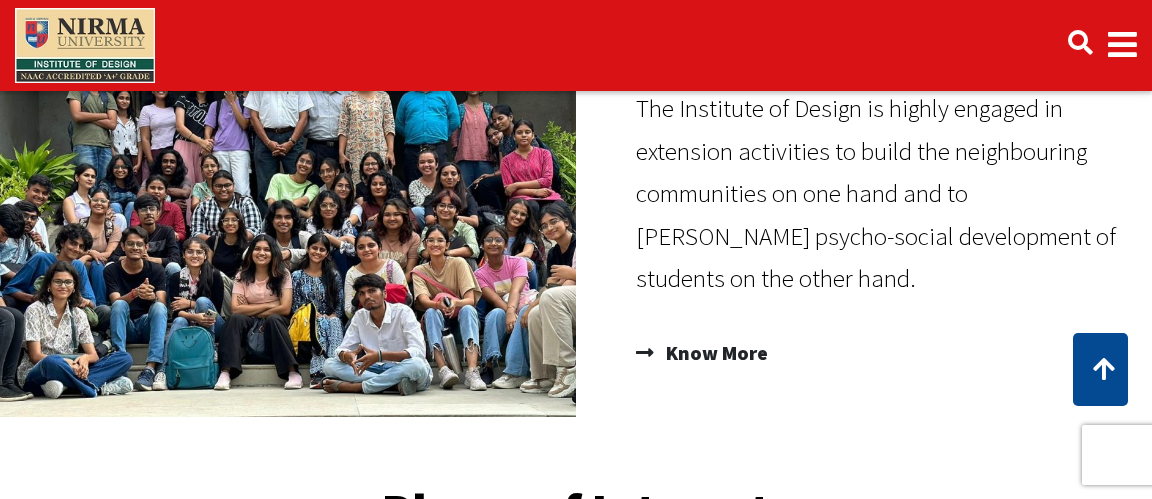 click at bounding box center (1122, 45) 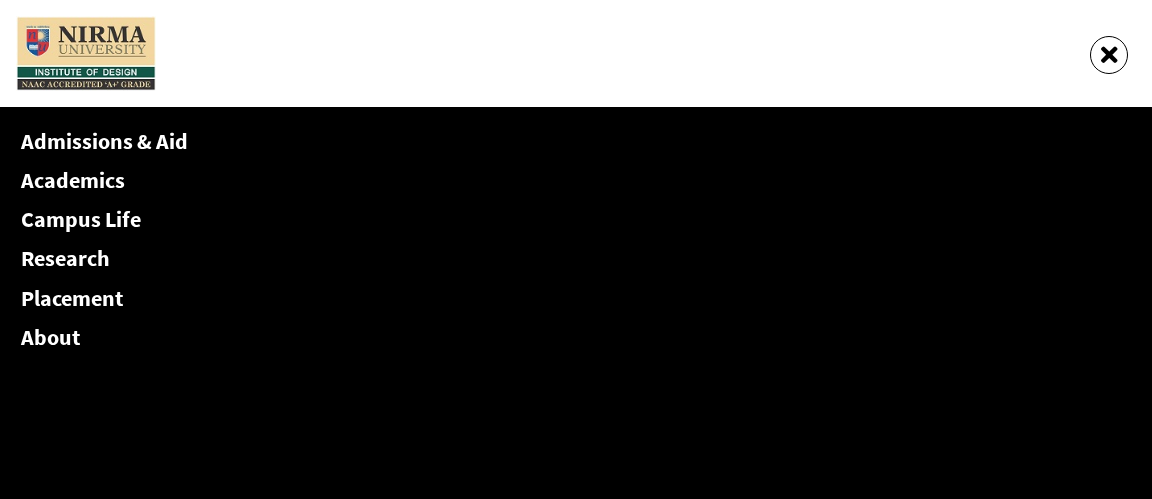 click on "Admissions & Aid" at bounding box center (104, 141) 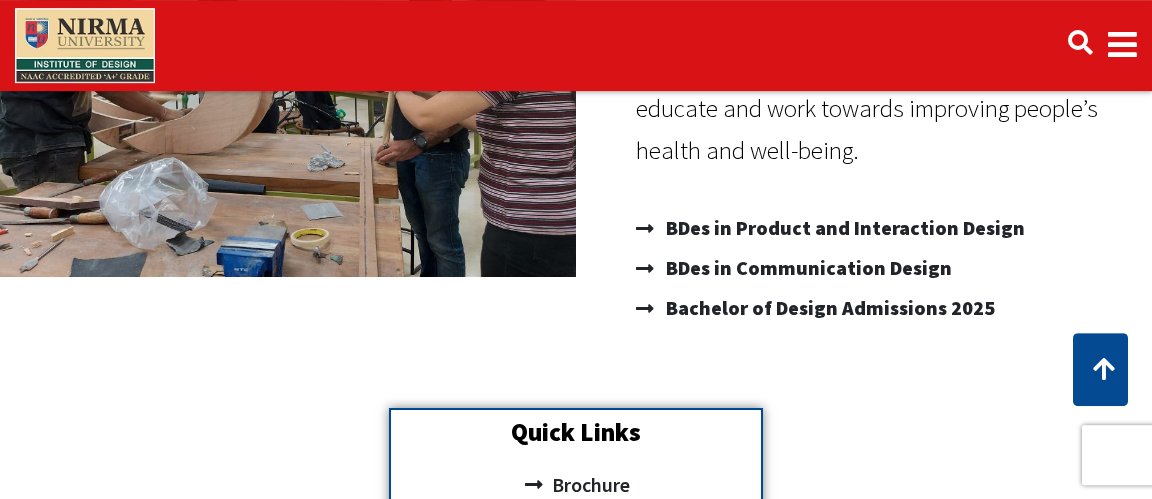 scroll, scrollTop: 324, scrollLeft: 0, axis: vertical 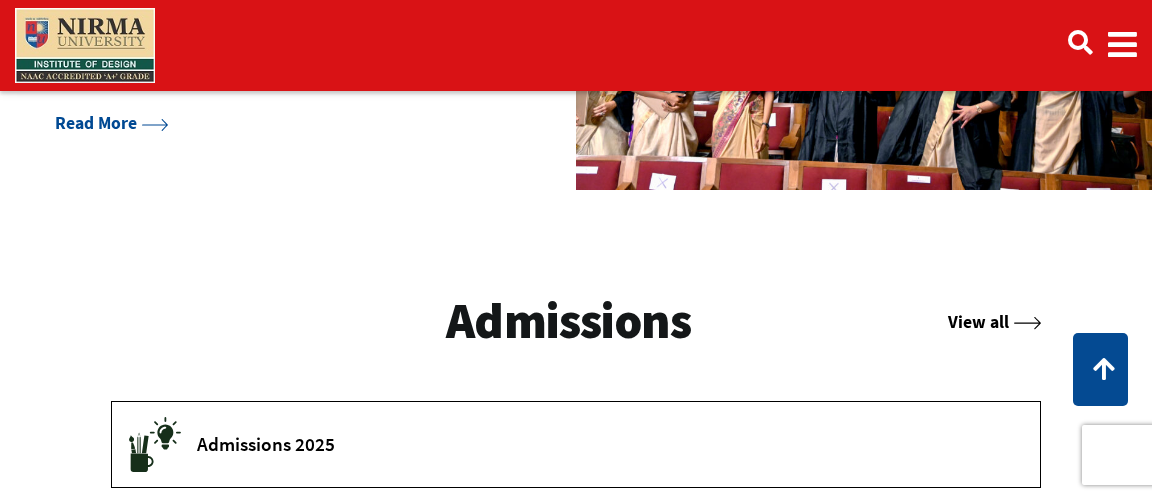 click on "View all" at bounding box center (994, 322) 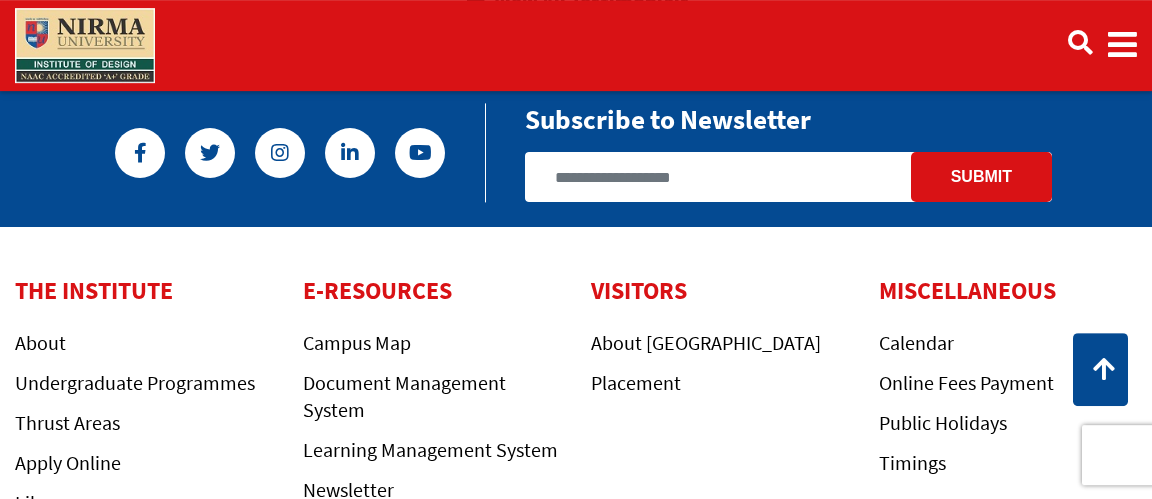 scroll, scrollTop: 1509, scrollLeft: 0, axis: vertical 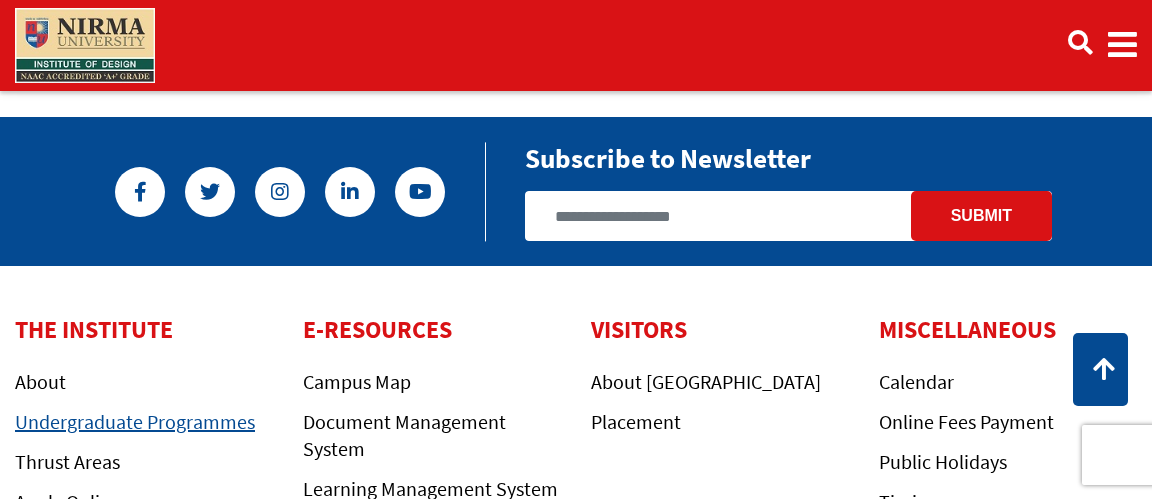 click on "Undergraduate Programmes" at bounding box center (135, 421) 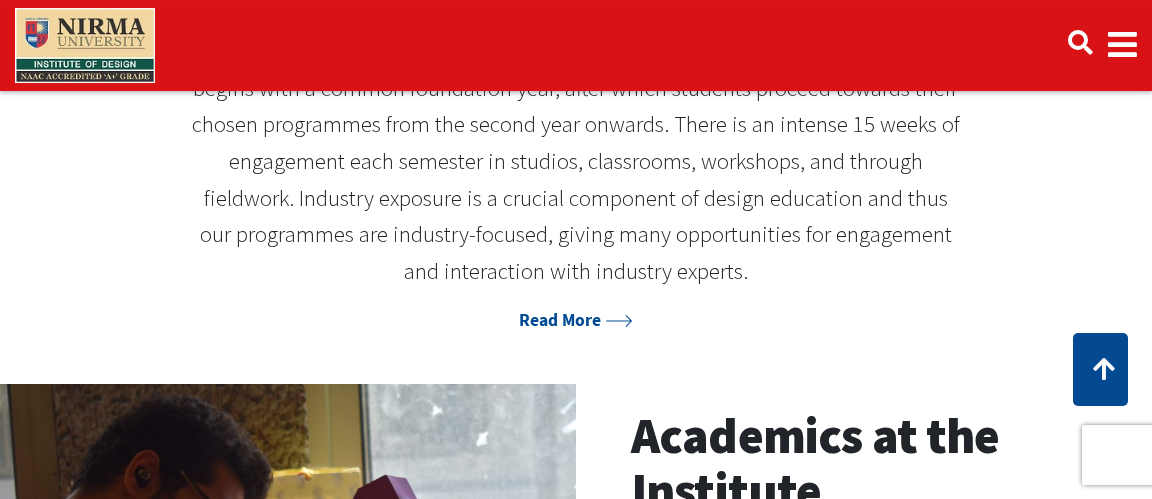 scroll, scrollTop: 756, scrollLeft: 0, axis: vertical 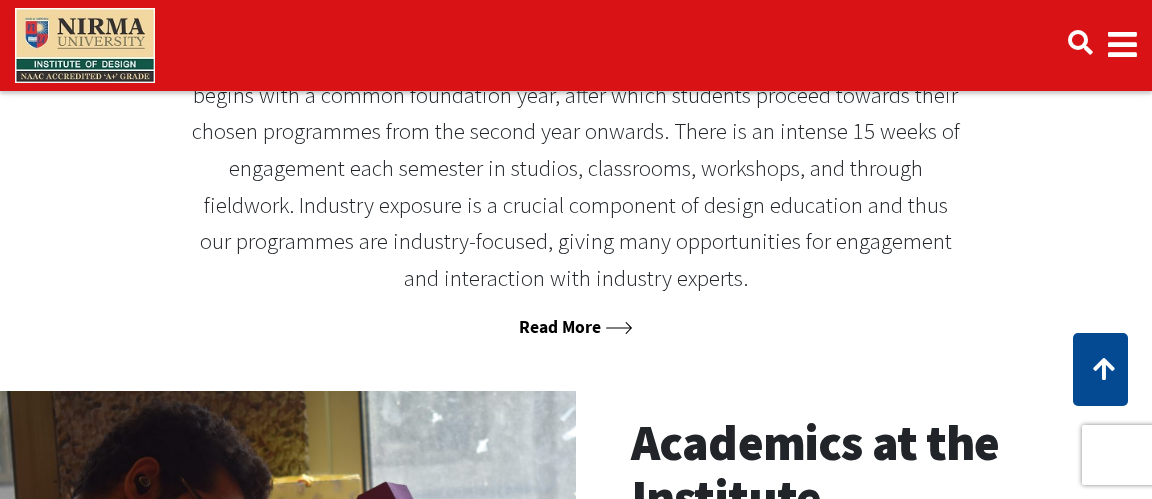 click on "Read More" at bounding box center [576, 327] 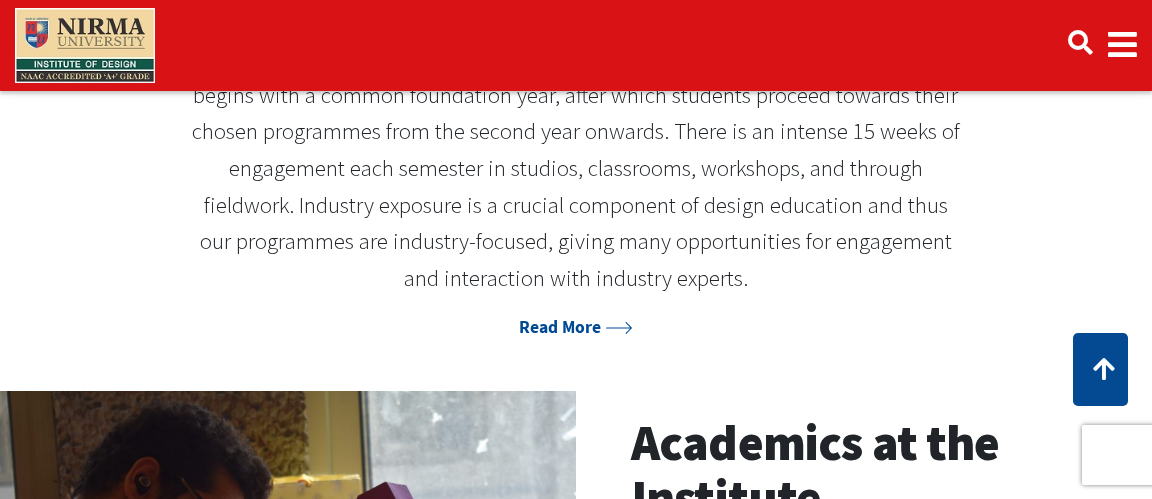 scroll, scrollTop: 822, scrollLeft: 0, axis: vertical 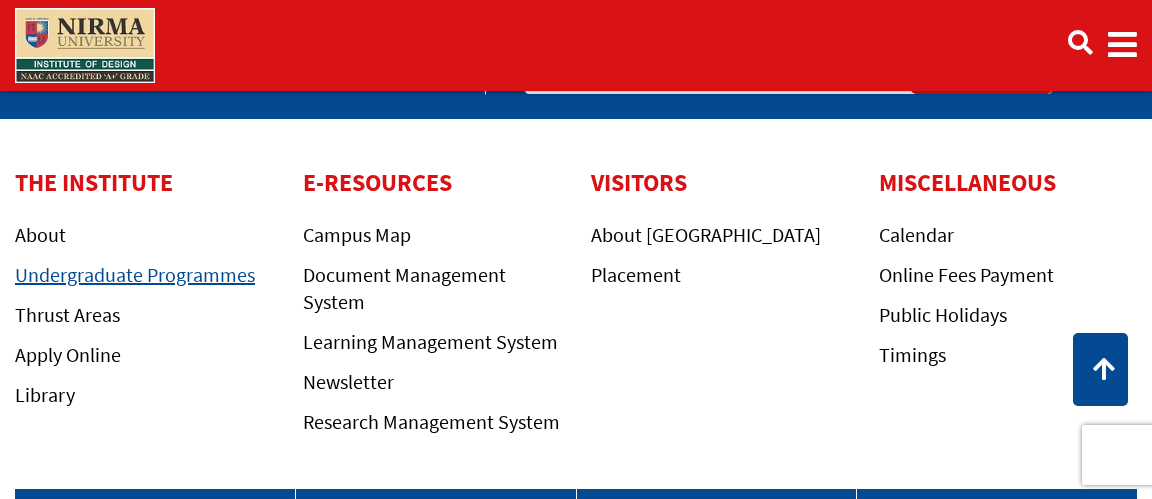 click on "Undergraduate Programmes" at bounding box center [135, 274] 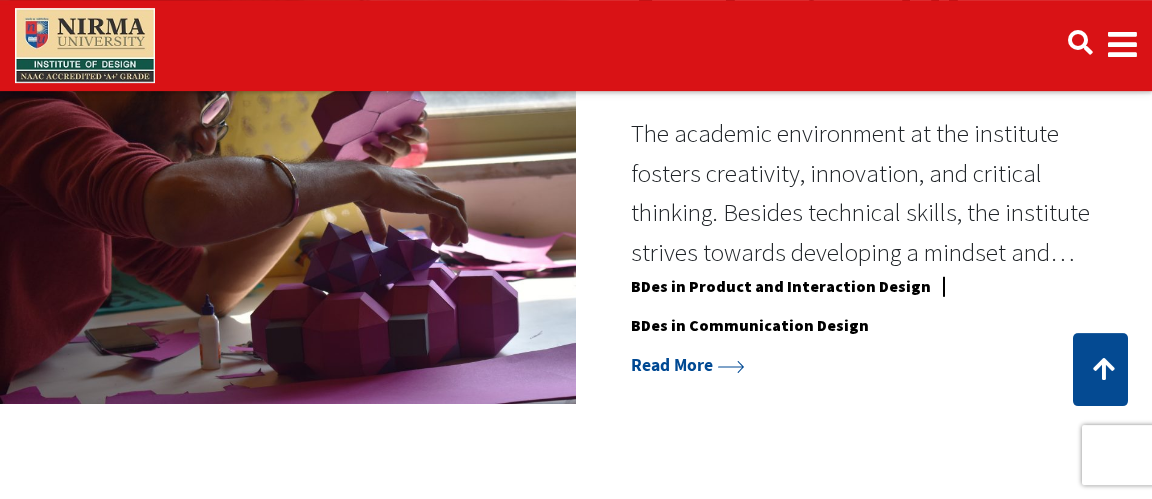 scroll, scrollTop: 1188, scrollLeft: 0, axis: vertical 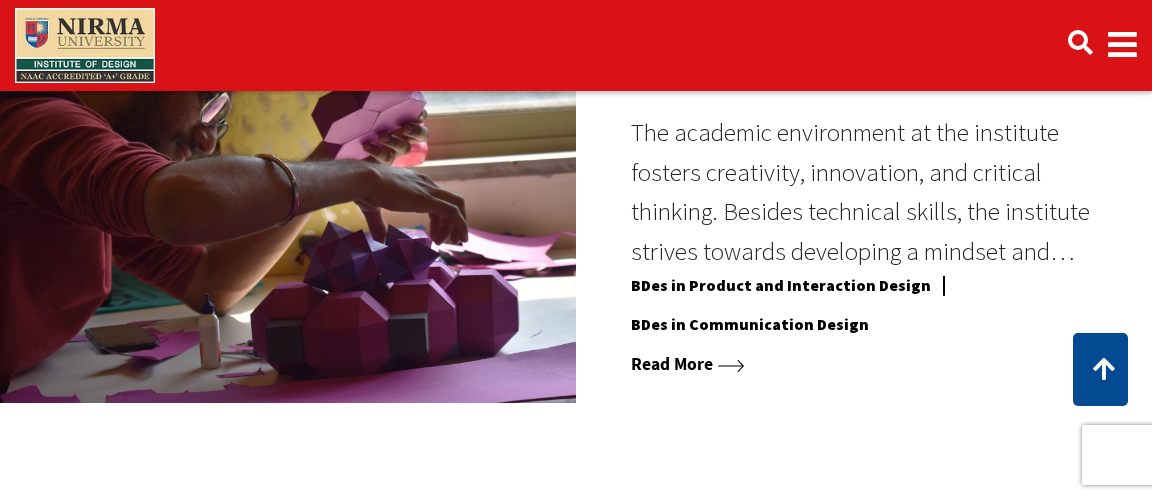 click on "Read More" at bounding box center (688, 364) 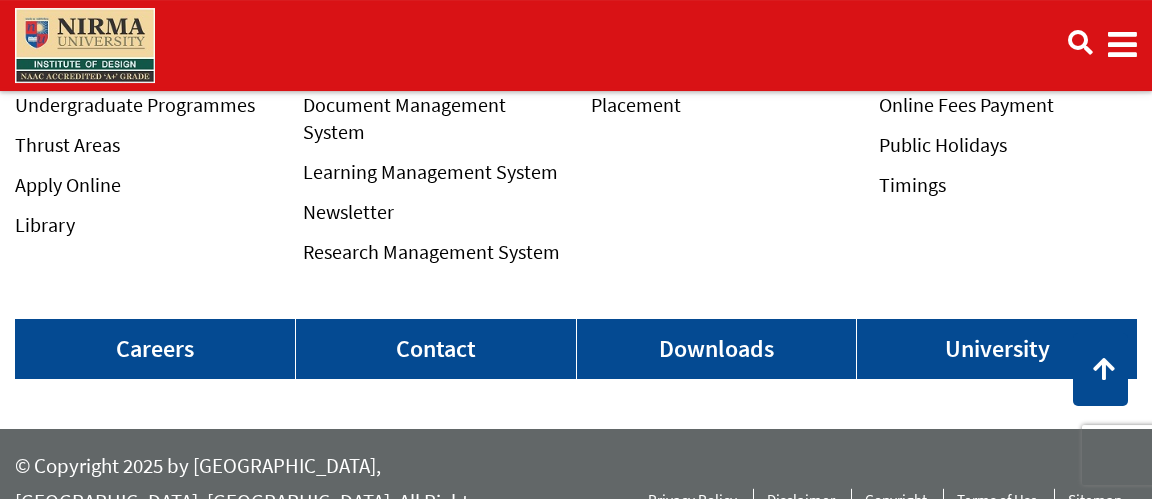 scroll, scrollTop: 2367, scrollLeft: 0, axis: vertical 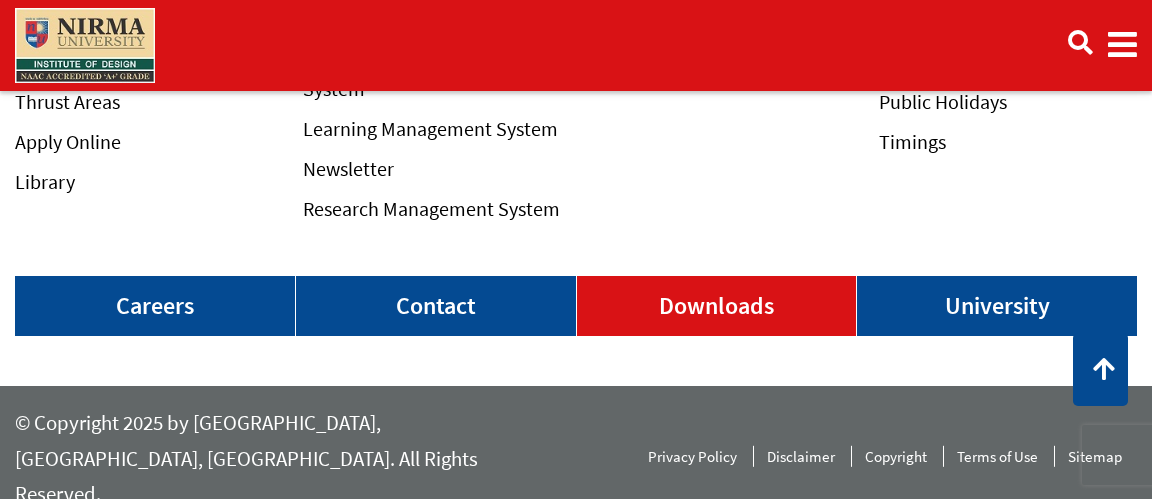 click on "Downloads" at bounding box center (717, 306) 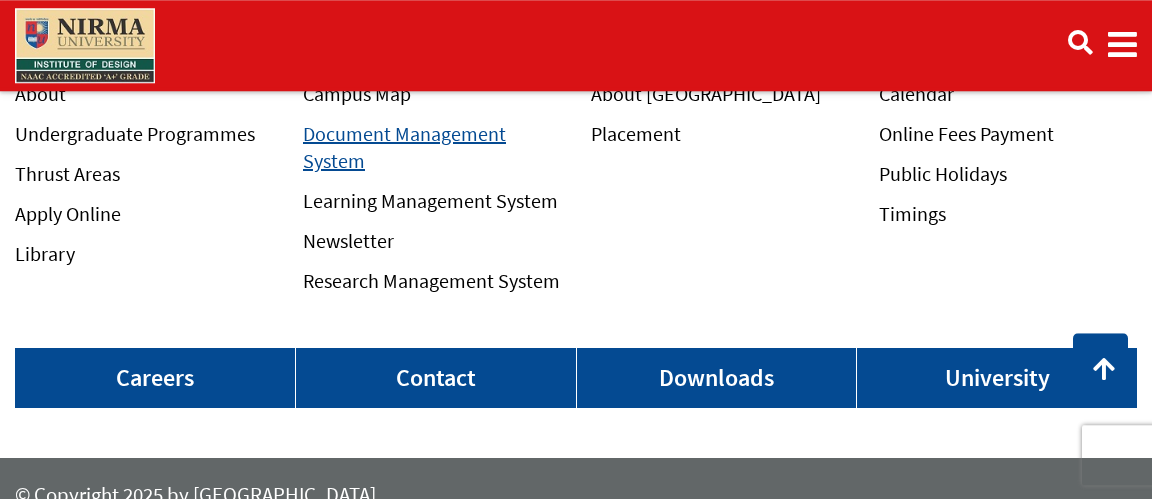 scroll, scrollTop: 2259, scrollLeft: 0, axis: vertical 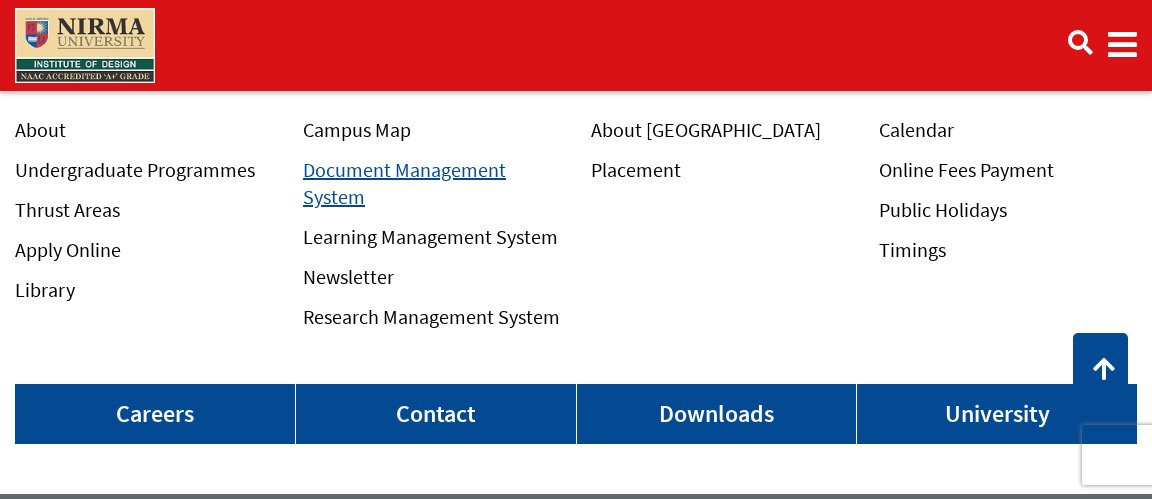 click on "Document Management System" at bounding box center (404, 183) 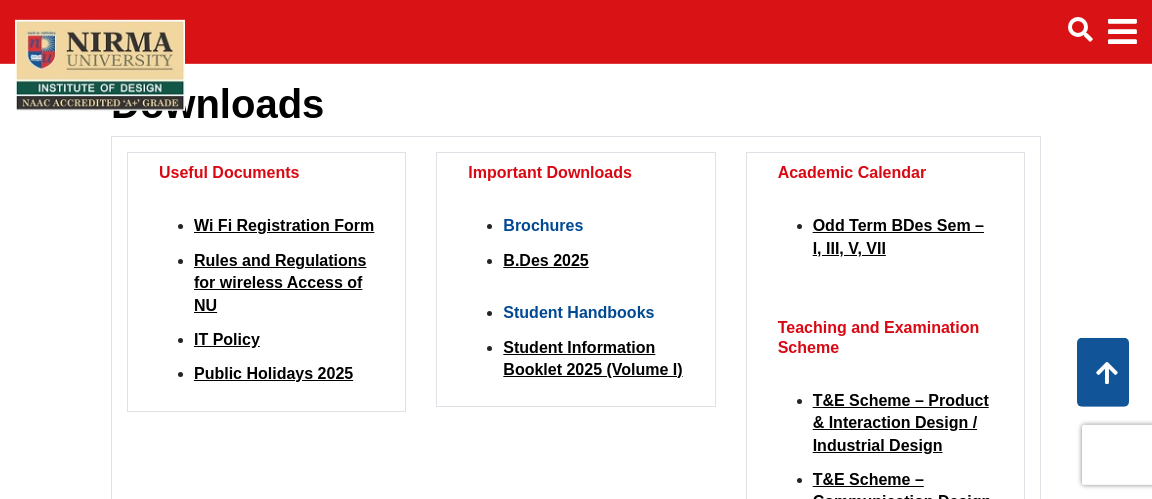 scroll, scrollTop: 0, scrollLeft: 0, axis: both 